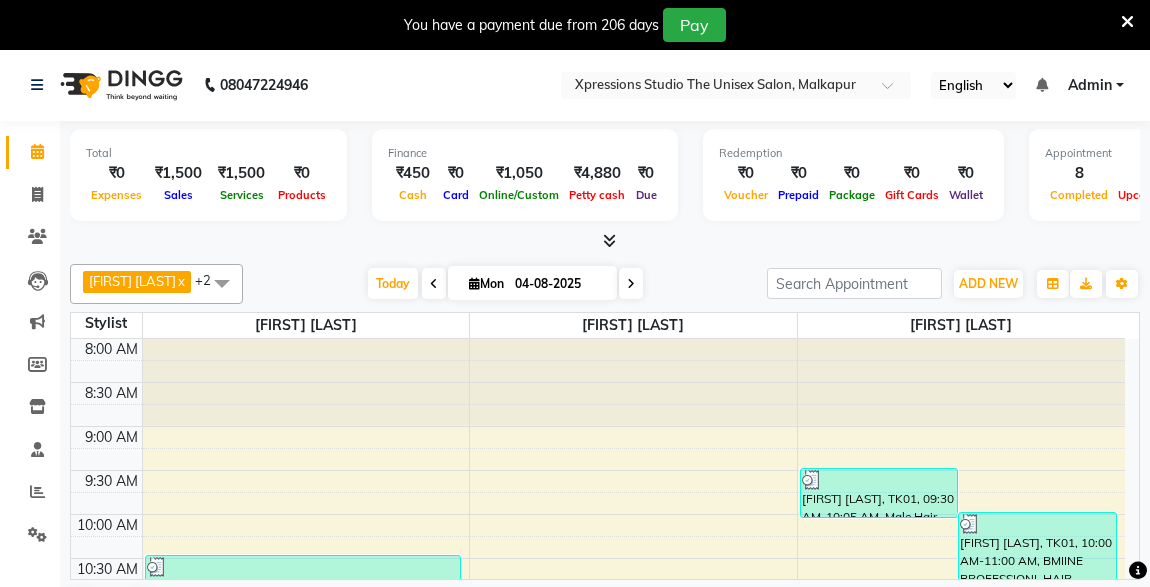 scroll, scrollTop: 0, scrollLeft: 0, axis: both 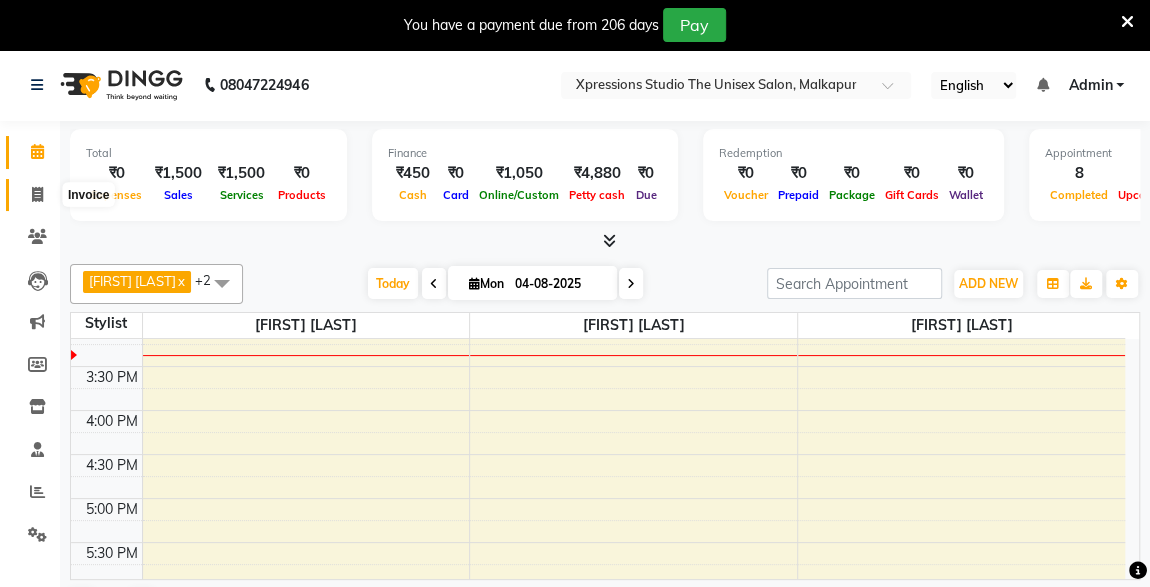 click 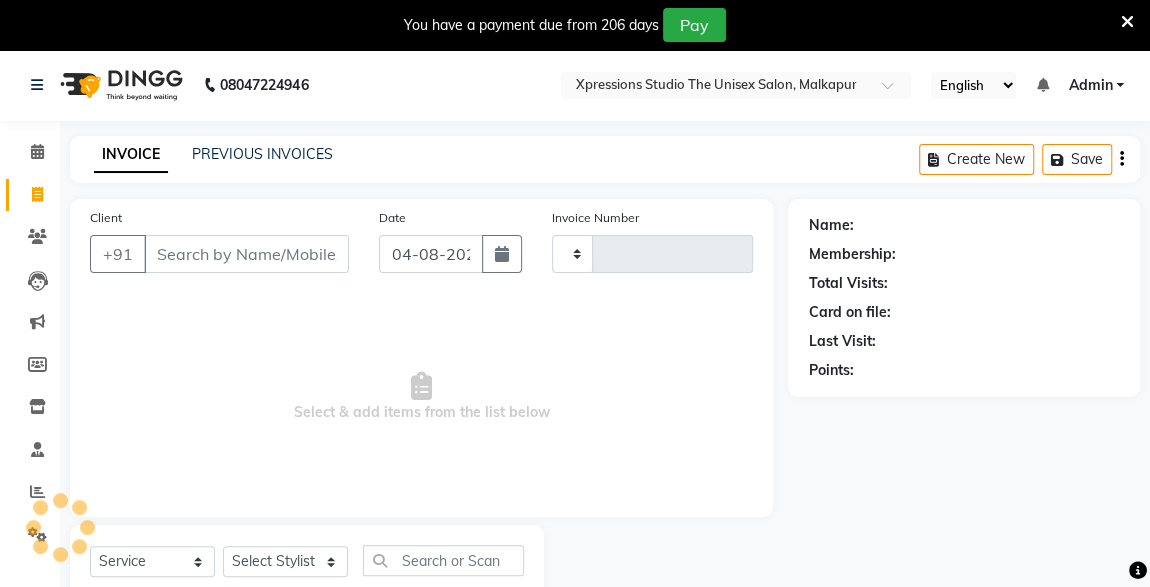 type on "3756" 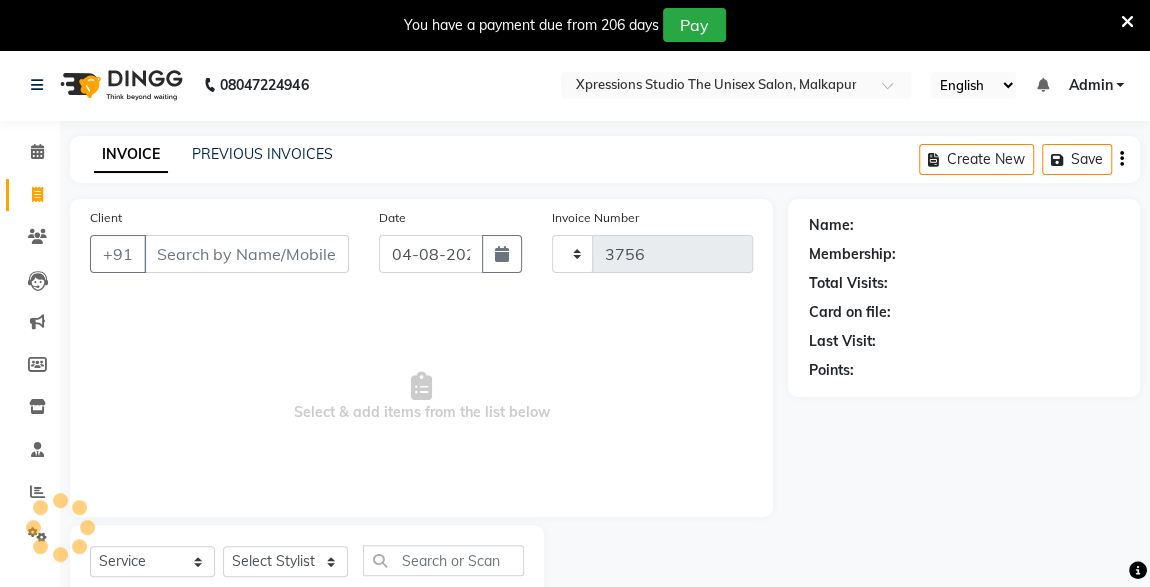 select on "7003" 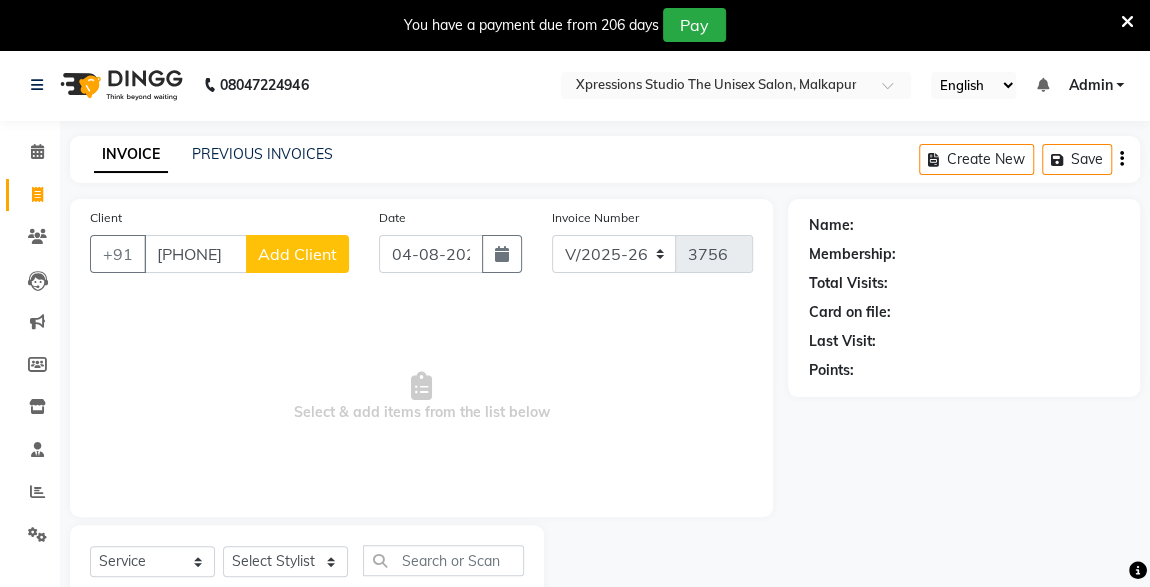 type on "[PHONE]" 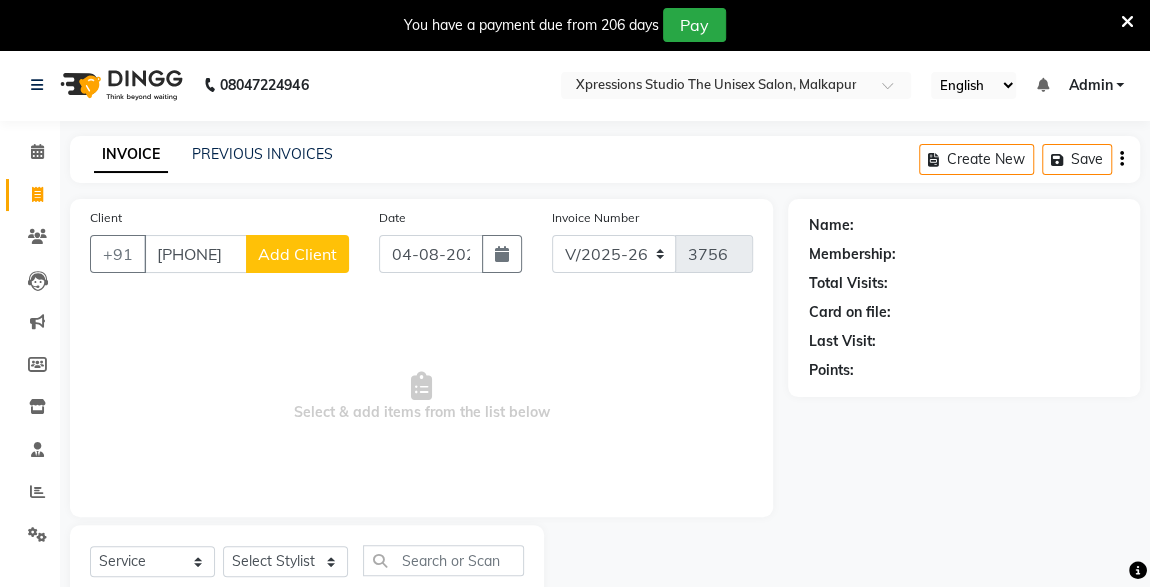 click on "Add Client" 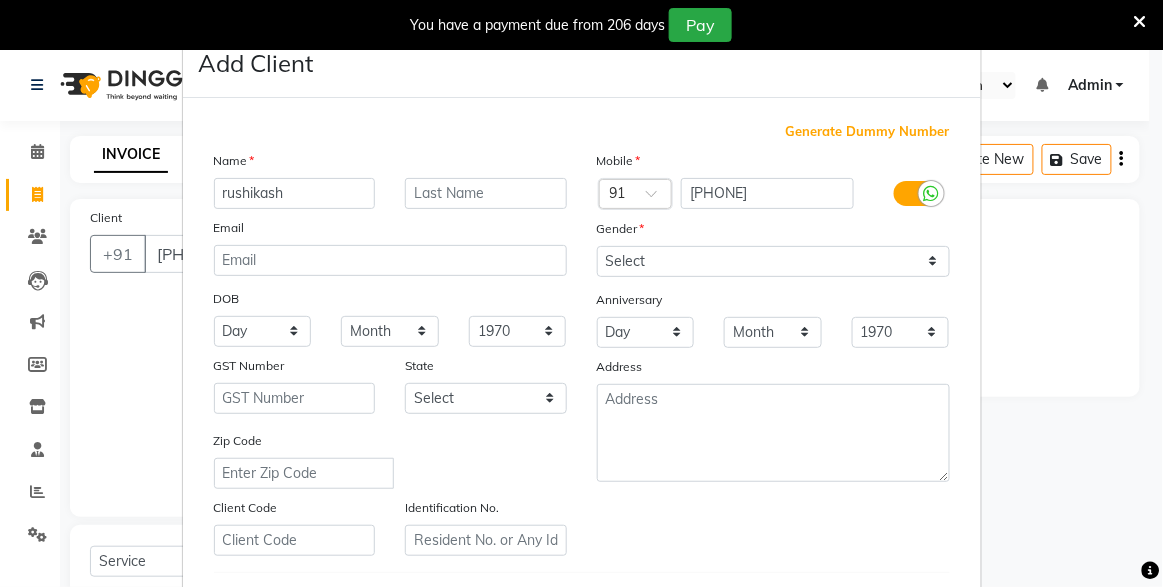 type on "rushikash" 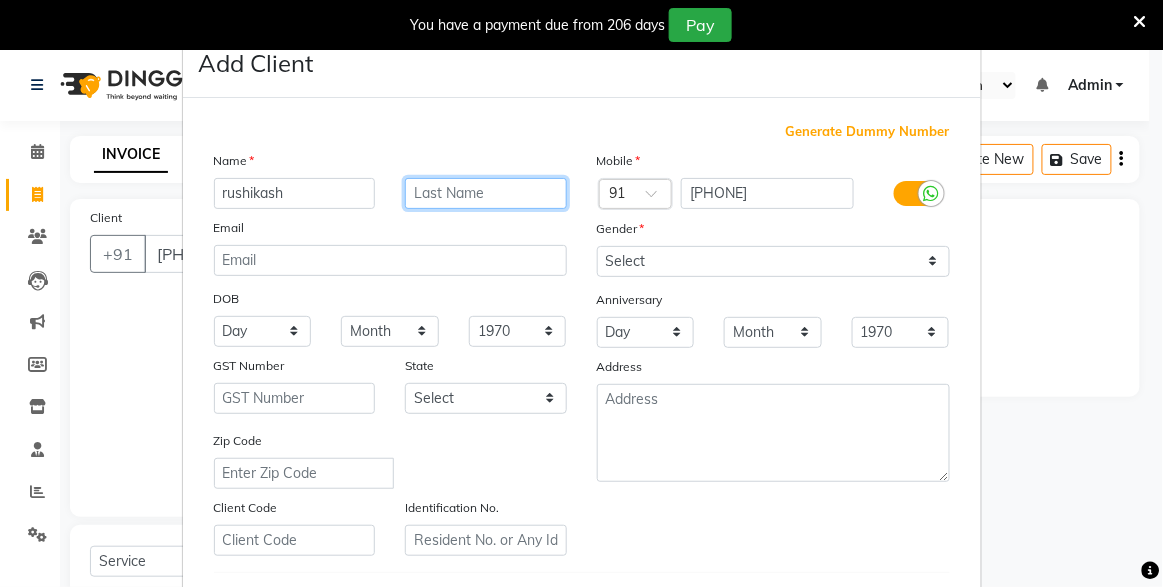 click at bounding box center [486, 193] 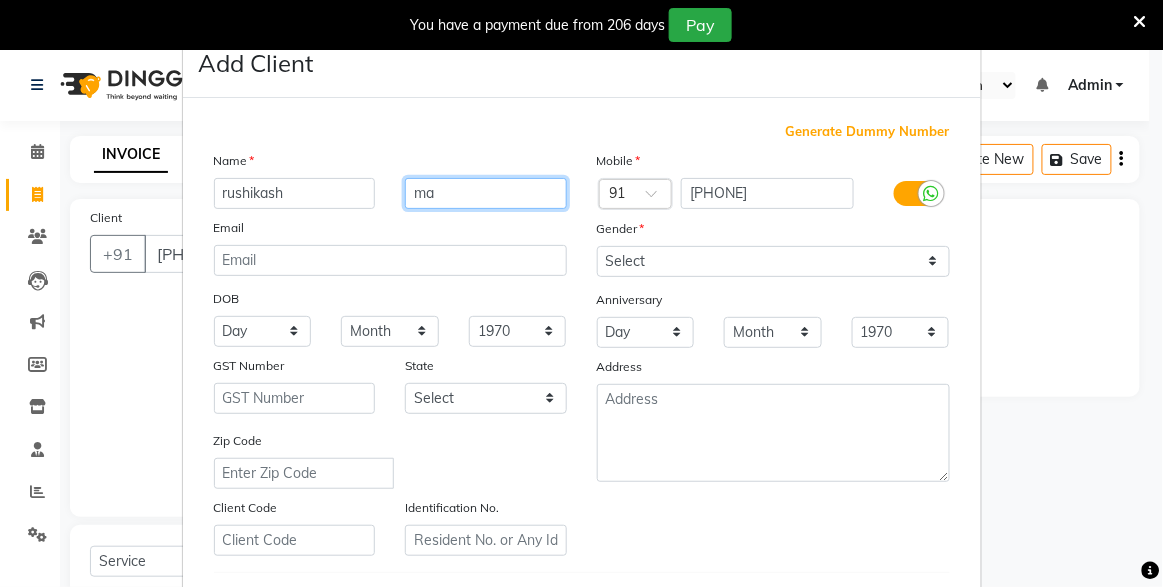 type on "m" 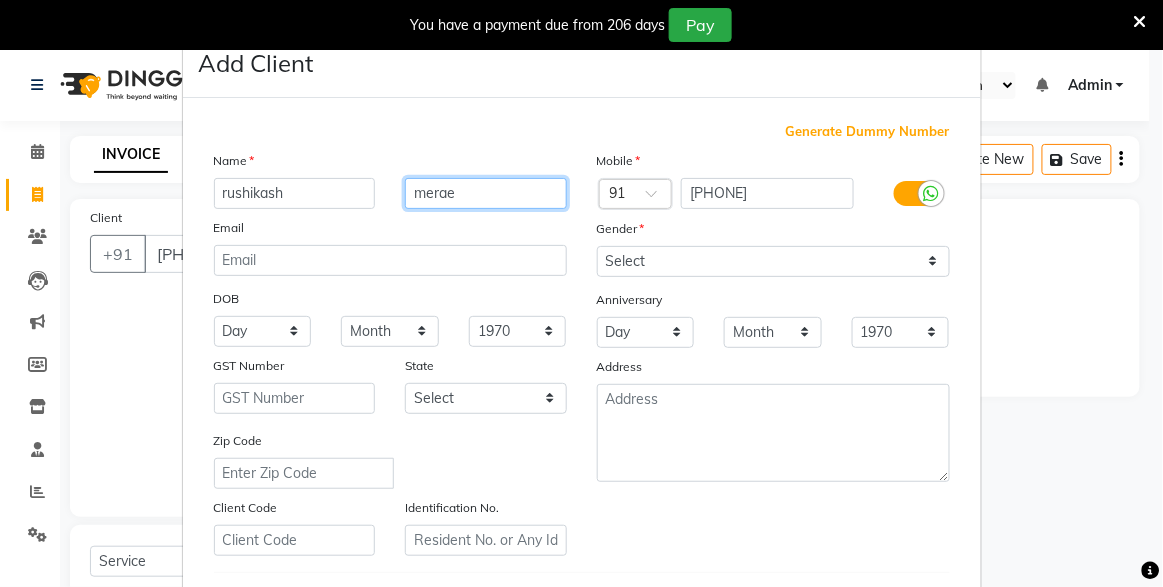 type on "merae" 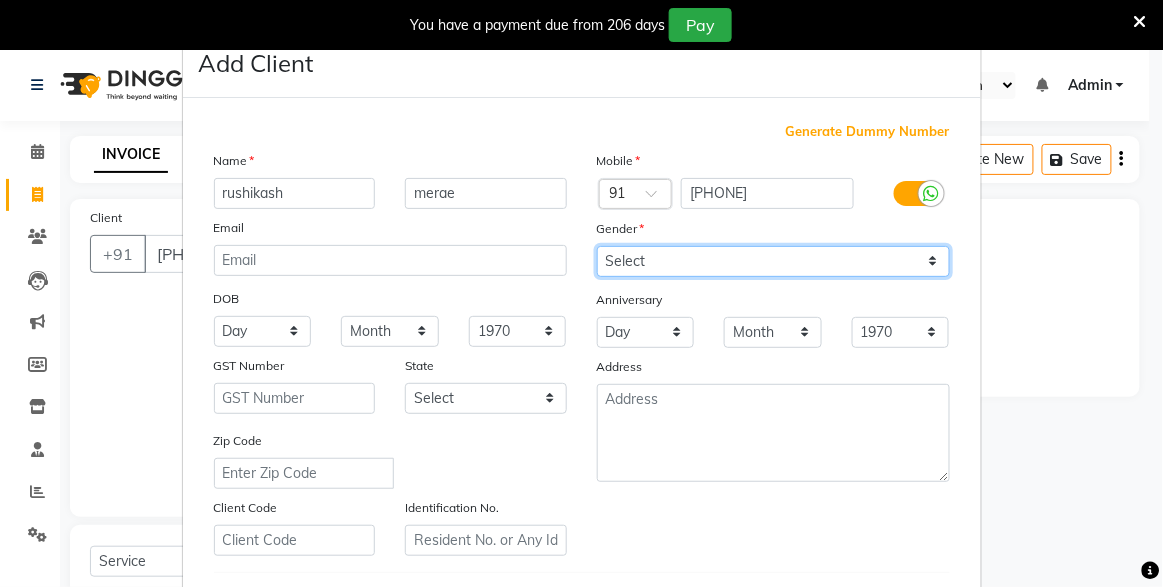 click on "Select Male Female Other Prefer Not To Say" at bounding box center [773, 261] 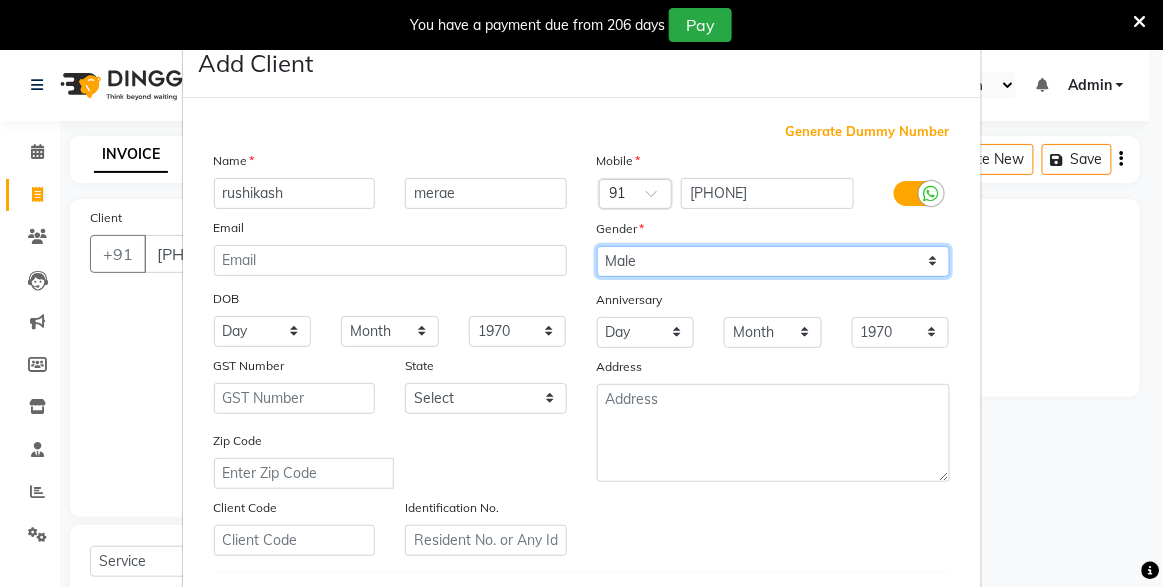 click on "Select Male Female Other Prefer Not To Say" at bounding box center [773, 261] 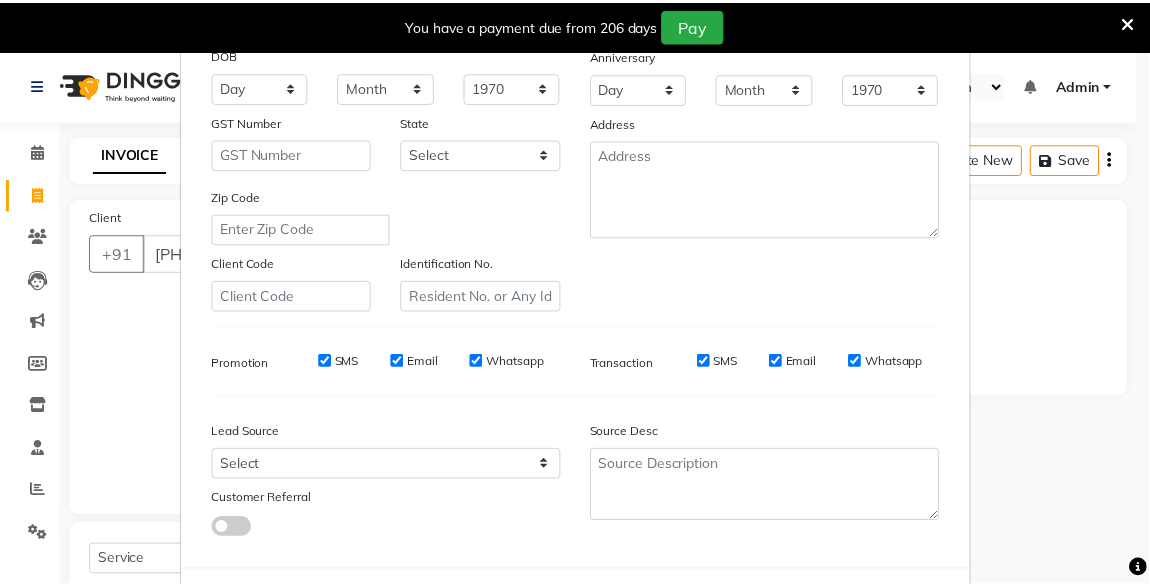 scroll, scrollTop: 329, scrollLeft: 0, axis: vertical 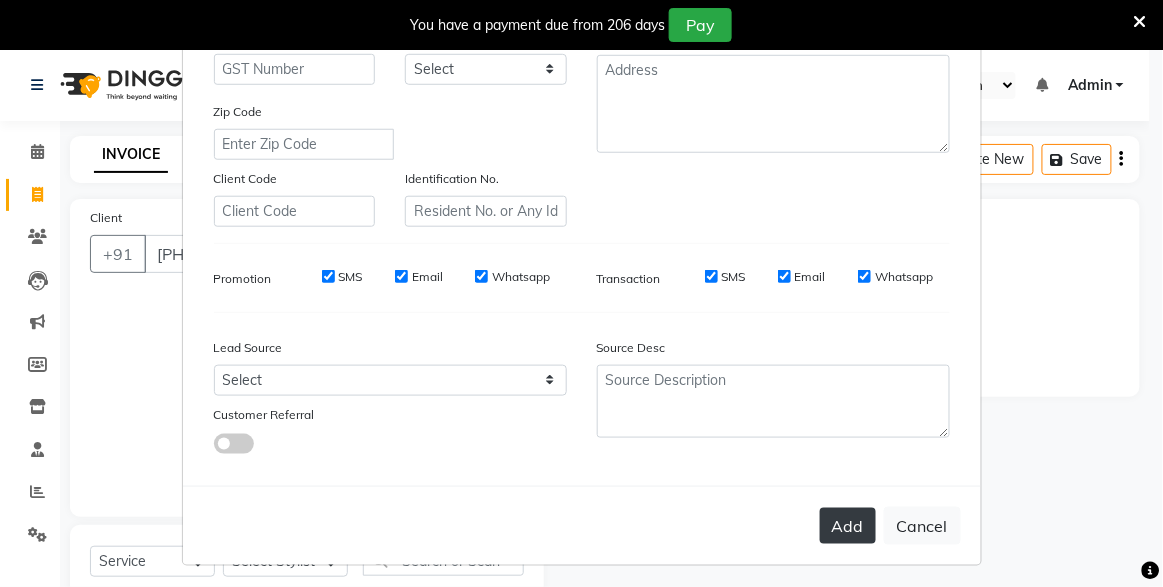 click on "Add" at bounding box center [848, 526] 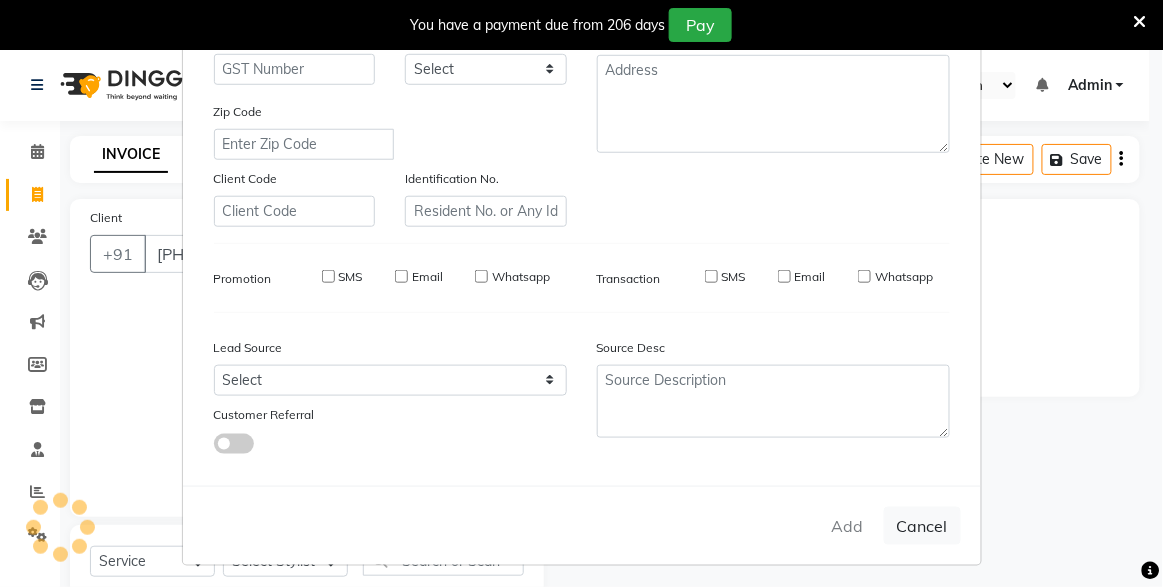 type 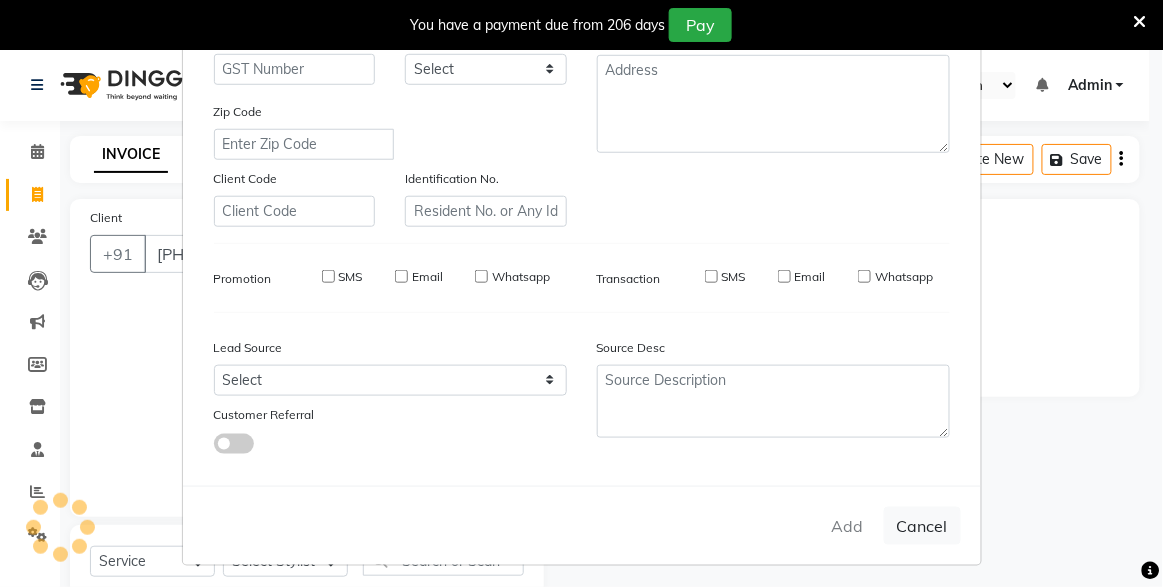 select 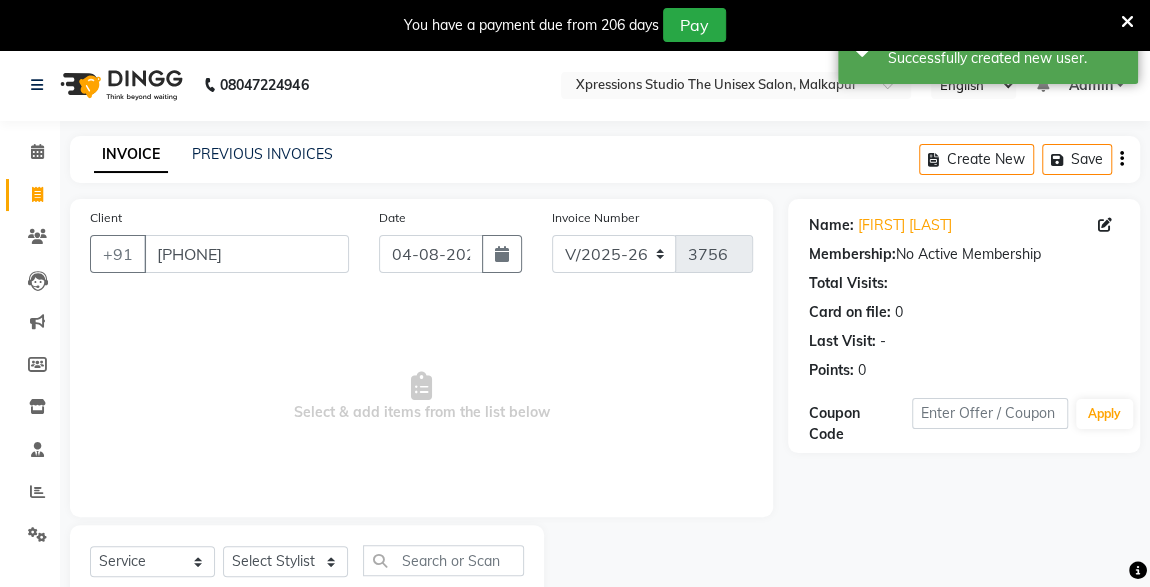 scroll, scrollTop: 61, scrollLeft: 0, axis: vertical 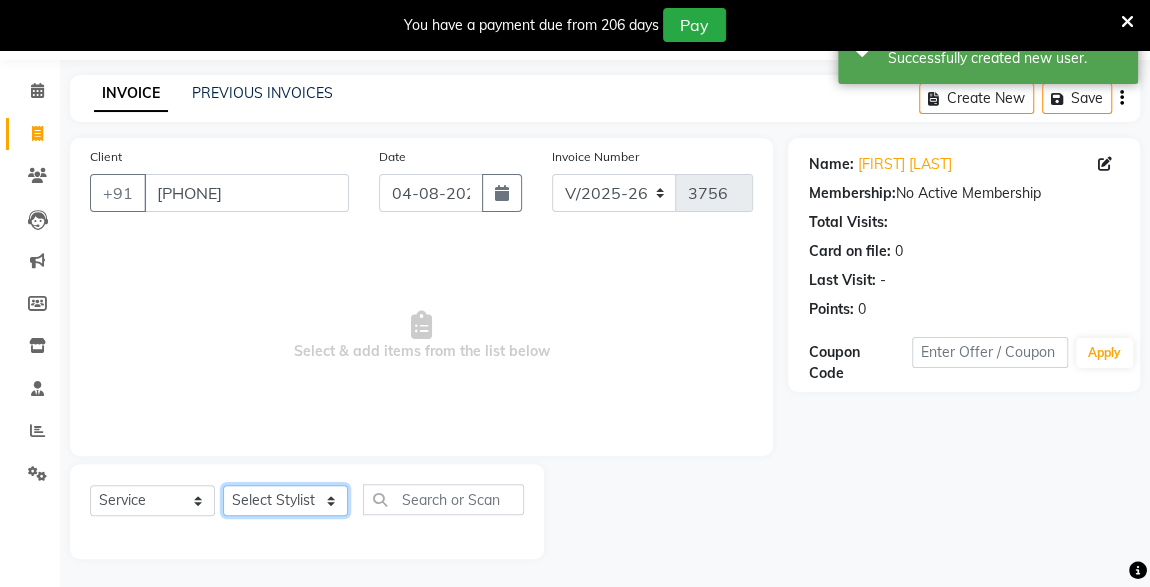 click on "Select Stylist [FIRST] [LAST] [FIRST] [LAST] [FIRST] [LAST]" 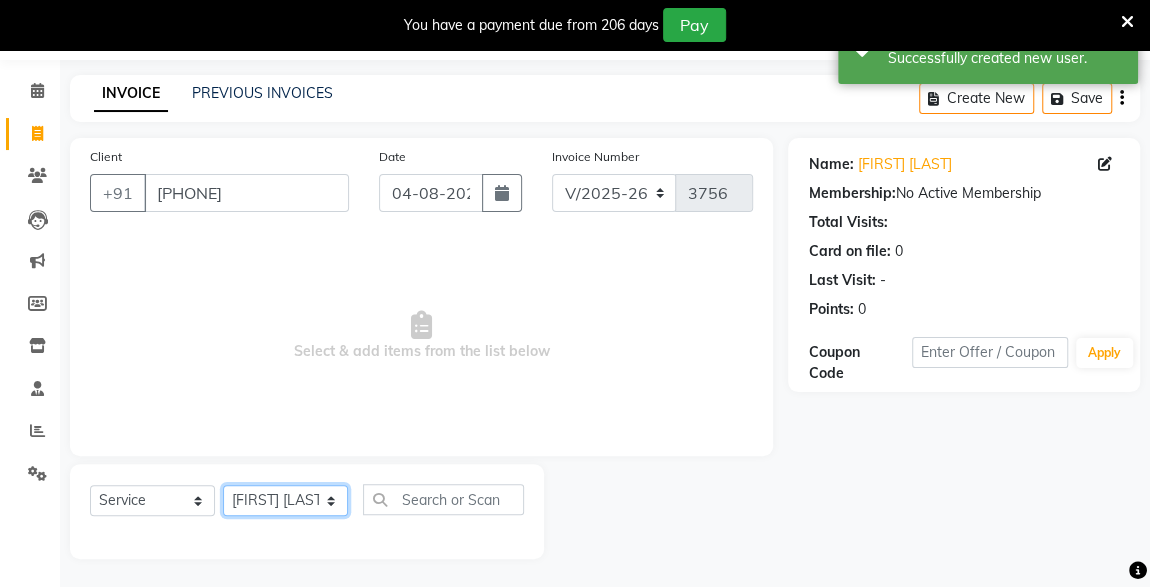 click on "Select Stylist [FIRST] [LAST] [FIRST] [LAST] [FIRST] [LAST]" 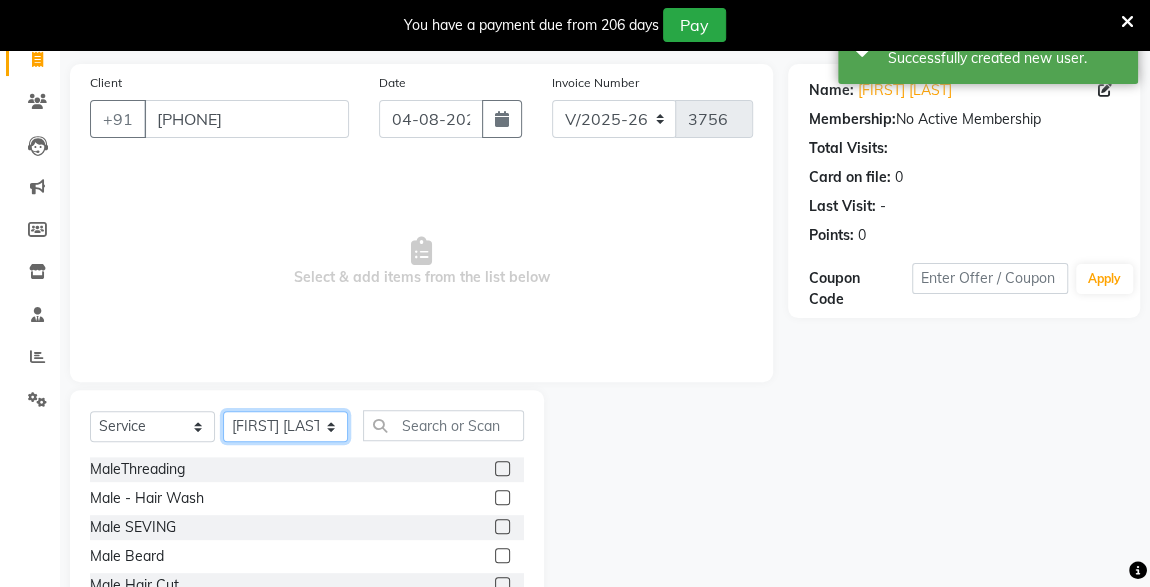 scroll, scrollTop: 261, scrollLeft: 0, axis: vertical 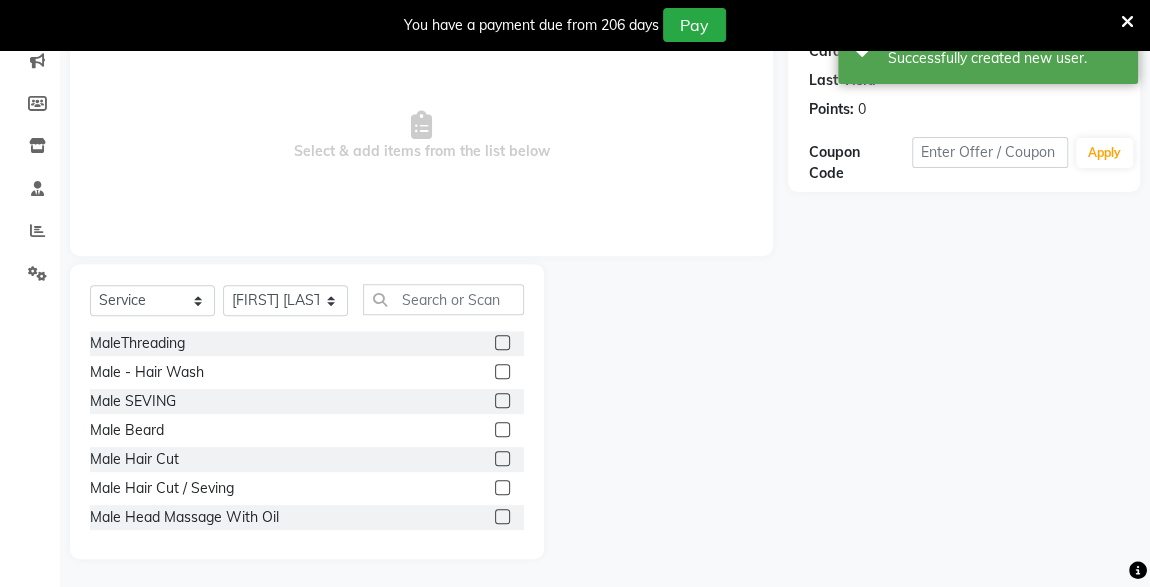 click 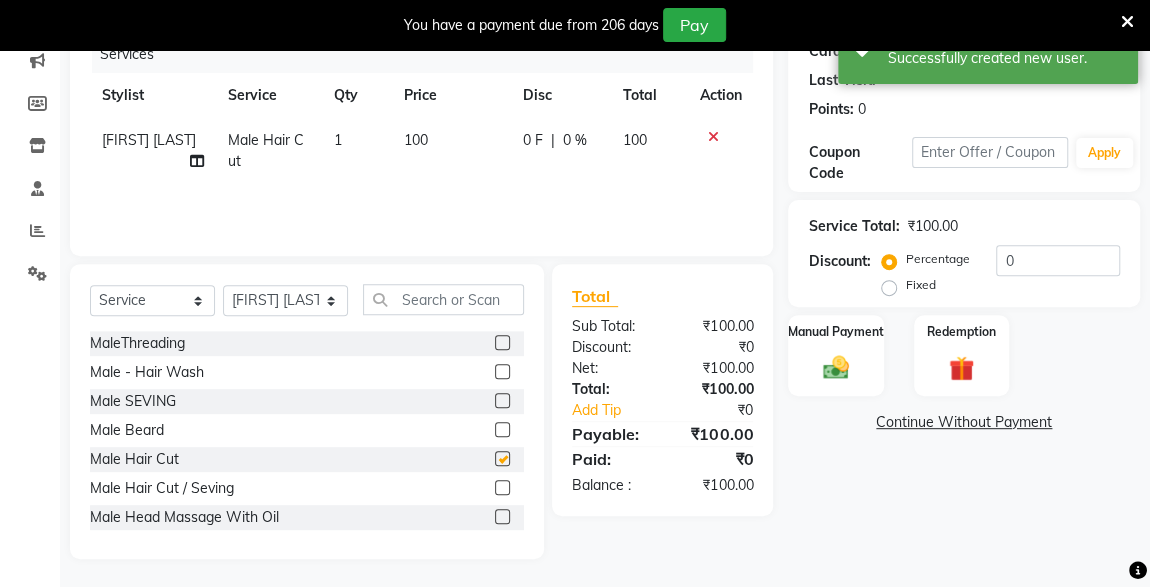 checkbox on "false" 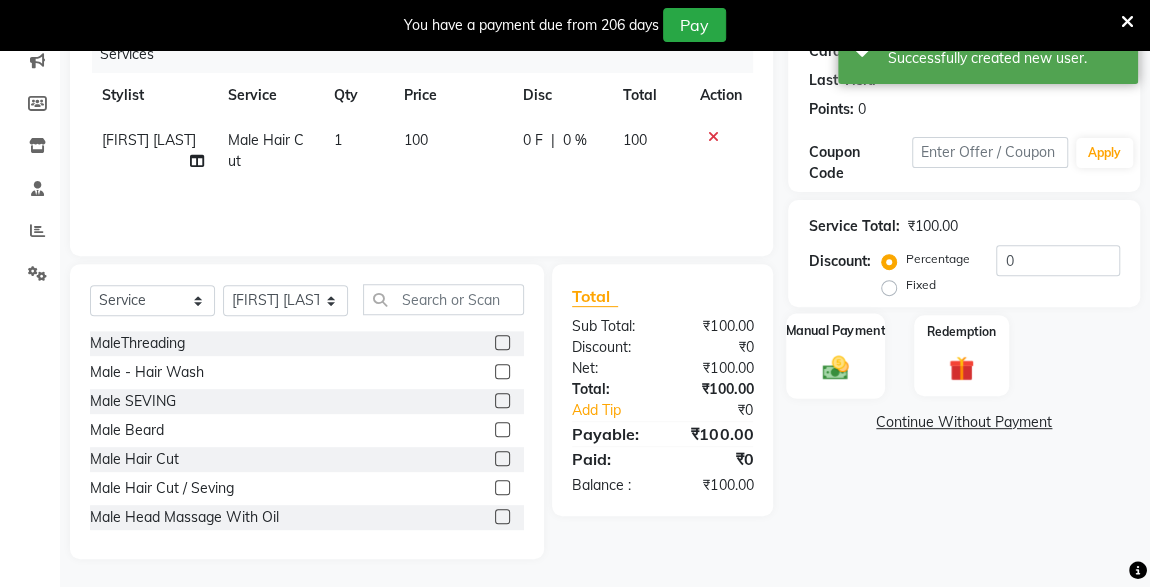 click 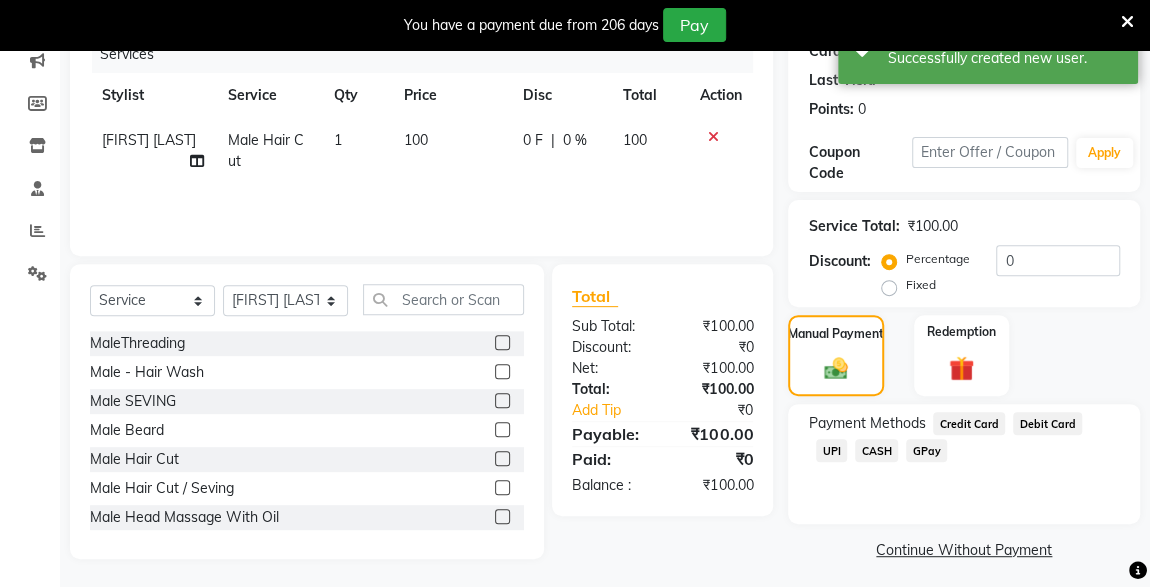 click on "CASH" 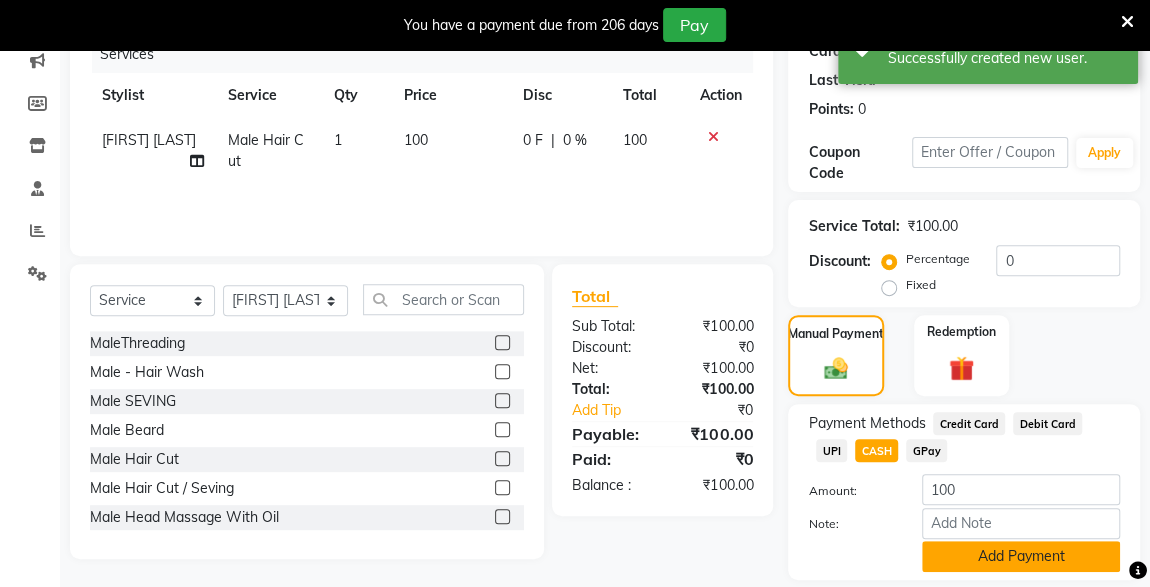 click on "Add Payment" 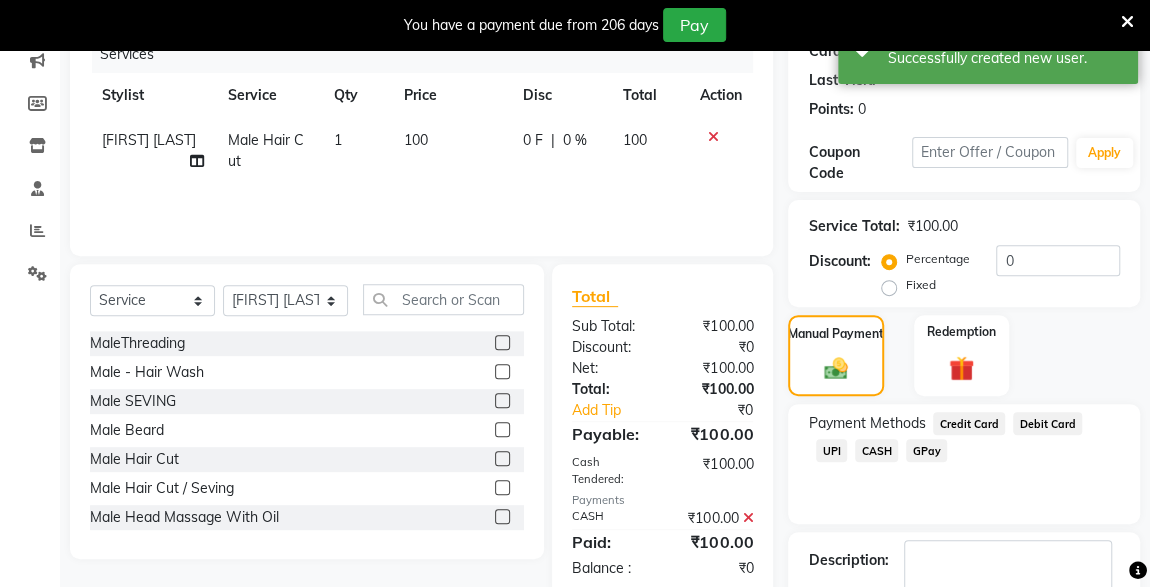scroll, scrollTop: 379, scrollLeft: 0, axis: vertical 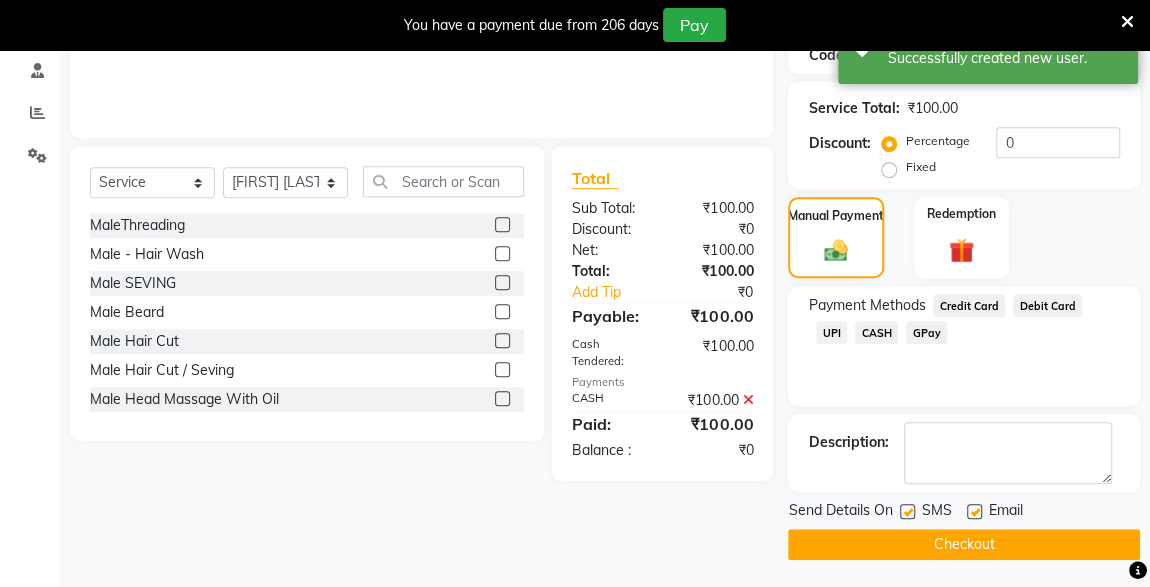 click on "Checkout" 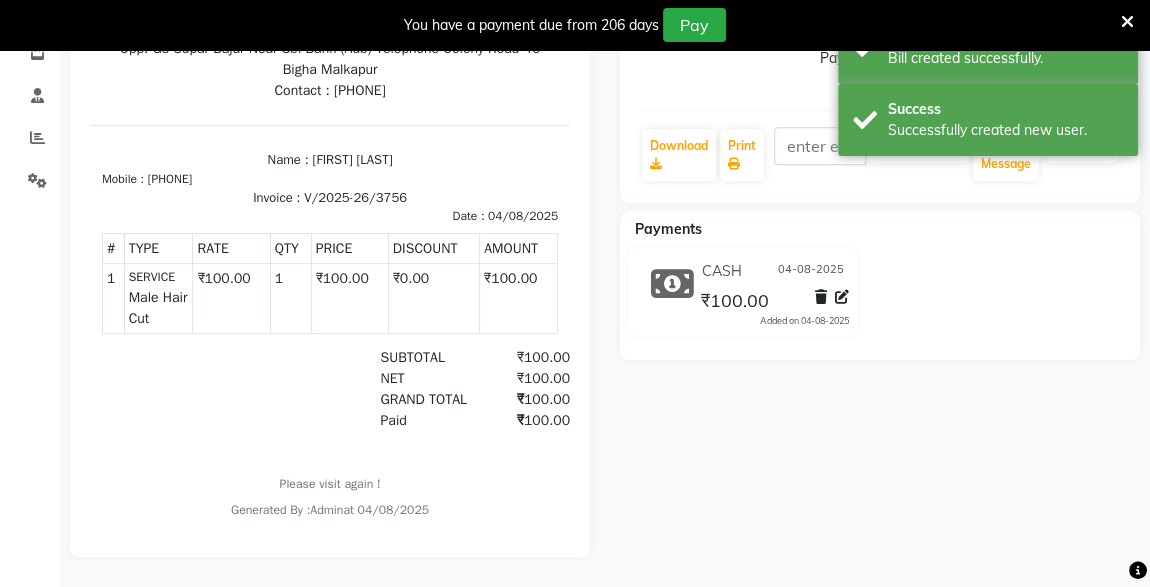 scroll, scrollTop: 0, scrollLeft: 0, axis: both 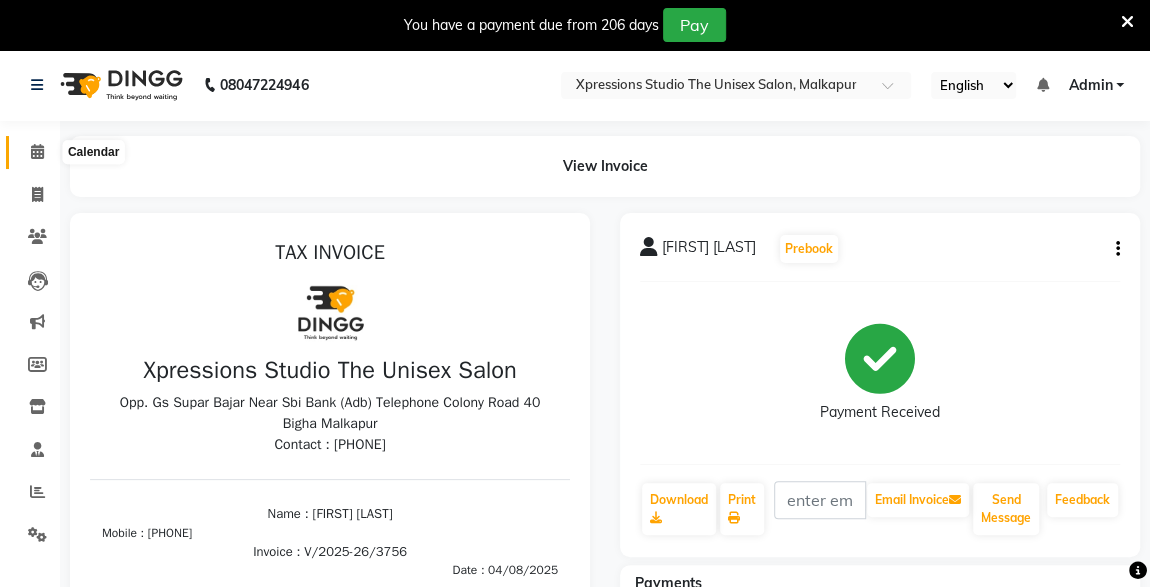click 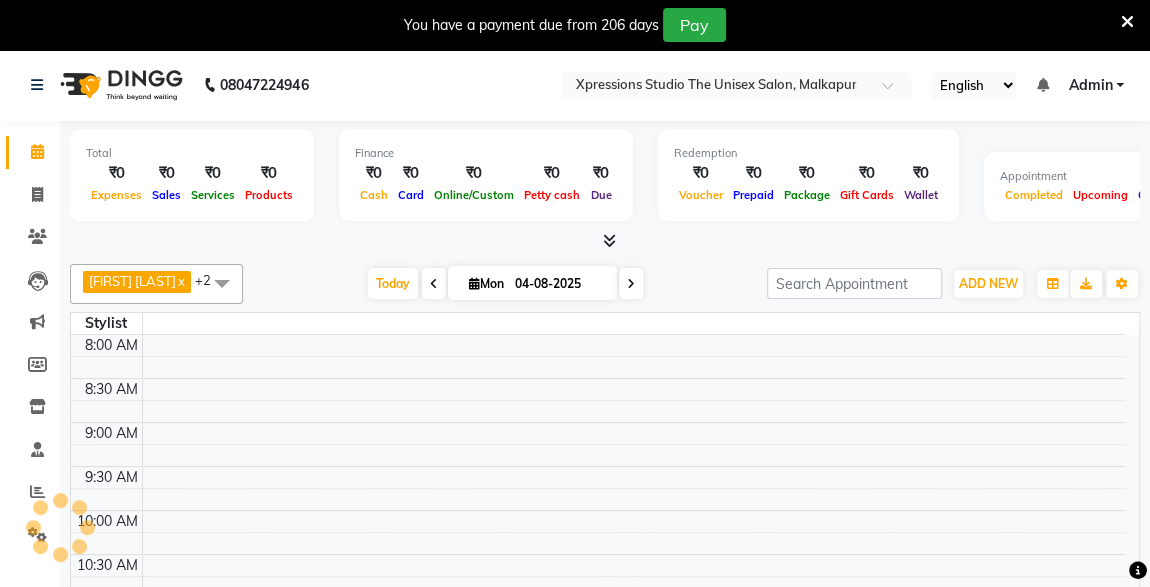 scroll, scrollTop: 606, scrollLeft: 0, axis: vertical 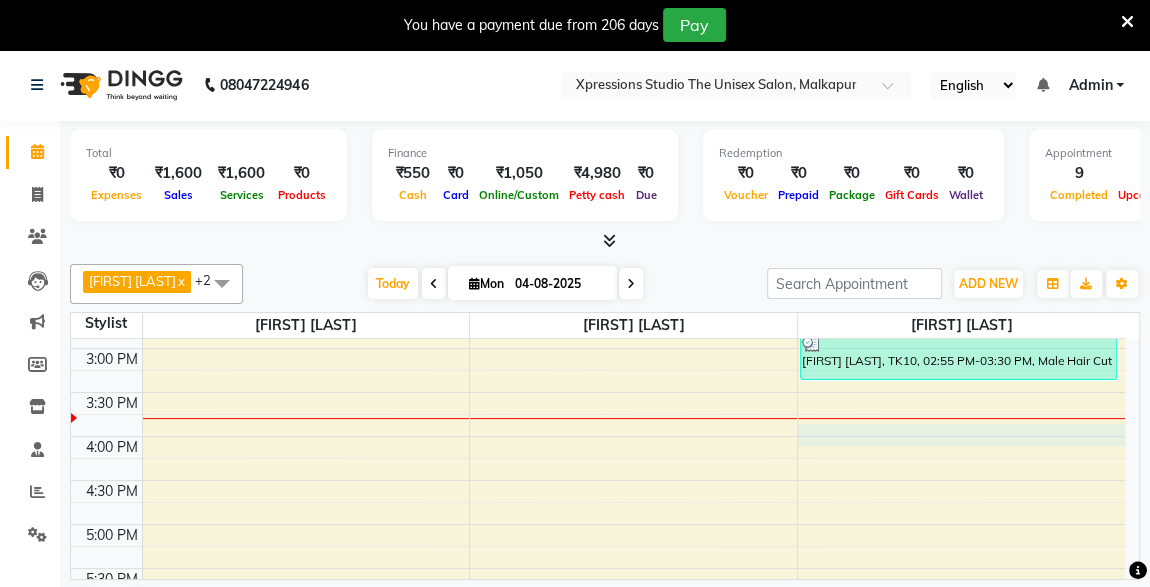 click on "8:00 AM 8:30 AM 9:00 AM 9:30 AM 10:00 AM 10:30 AM 11:00 AM 11:30 AM 12:00 PM 12:30 PM 1:00 PM 1:30 PM 2:00 PM 2:30 PM 3:00 PM 3:30 PM 4:00 PM 4:30 PM 5:00 PM 5:30 PM 6:00 PM 6:30 PM 7:00 PM 7:30 PM 8:00 PM 8:30 PM 9:00 PM 9:30 PM 10:00 PM 10:30 PM     [FIRST] [LAST], TK04, 12:20 PM-01:20 PM, Male Hair Cut / Beard      [FIRST], TK07, 01:00 PM-02:40 PM, Male Hair Cut / Seving,BMIINE PROFESSIONL HAIR COLOUR     [FIRST] [LAST], TK02, 10:30 AM-11:55 AM, Male Hair Cut / Beard ,Massage - Charcole Massage             [FIRST] [LAST], TK05, 08:00 PM-09:00 PM, Male Hair Cut / Seving     [FIRST] [LAST], TK08, 01:40 PM-02:40 PM, Male Hair Cut / Beard      [FIRST] [LAST], TK09, 02:20 PM-02:40 PM, Male SEVING              [FIRST] [LAST], TK06, 02:30 PM-02:50 PM, Male SEVING      [FIRST] [LAST], TK01, 09:30 AM-10:05 AM, Male Hair Cut      [FIRST] [LAST], TK01, 10:00 AM-11:00 AM, BMIINE PROFESSIONL HAIR COLOUR,Male Hair Cut ,Male SEVING      [FIRST], TK03, 11:30 AM-12:30 PM, Male Hair Cut / Seving" at bounding box center (598, 392) 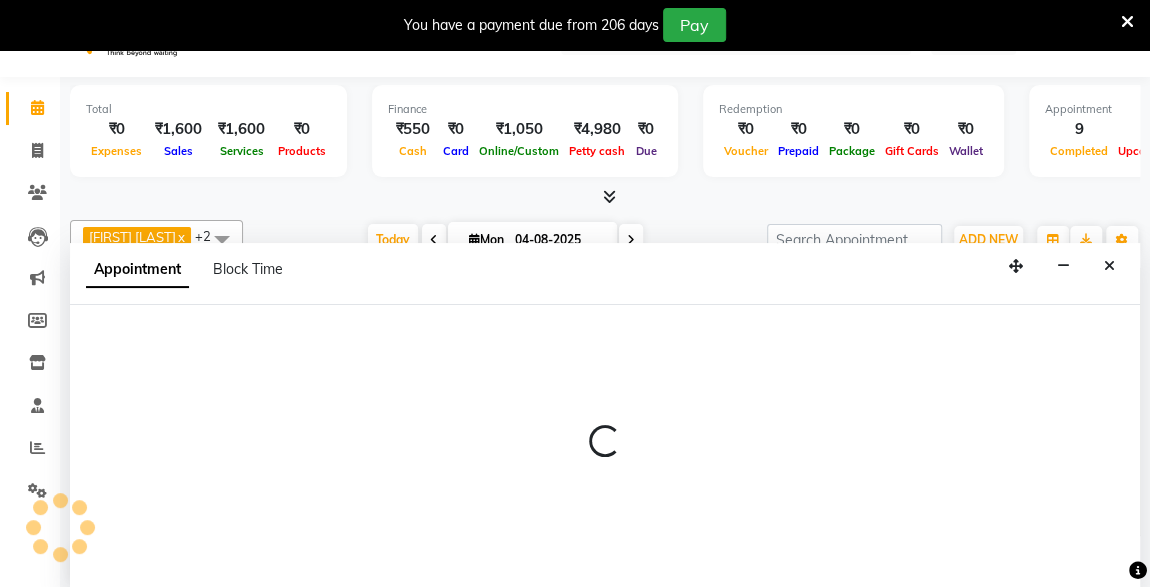 scroll, scrollTop: 49, scrollLeft: 0, axis: vertical 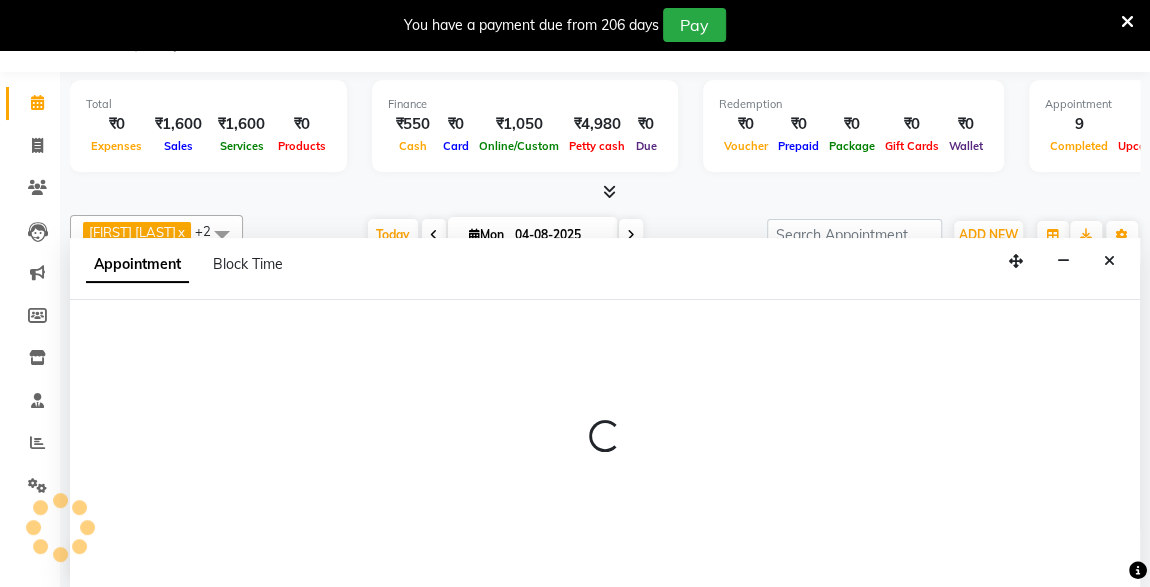 select on "57589" 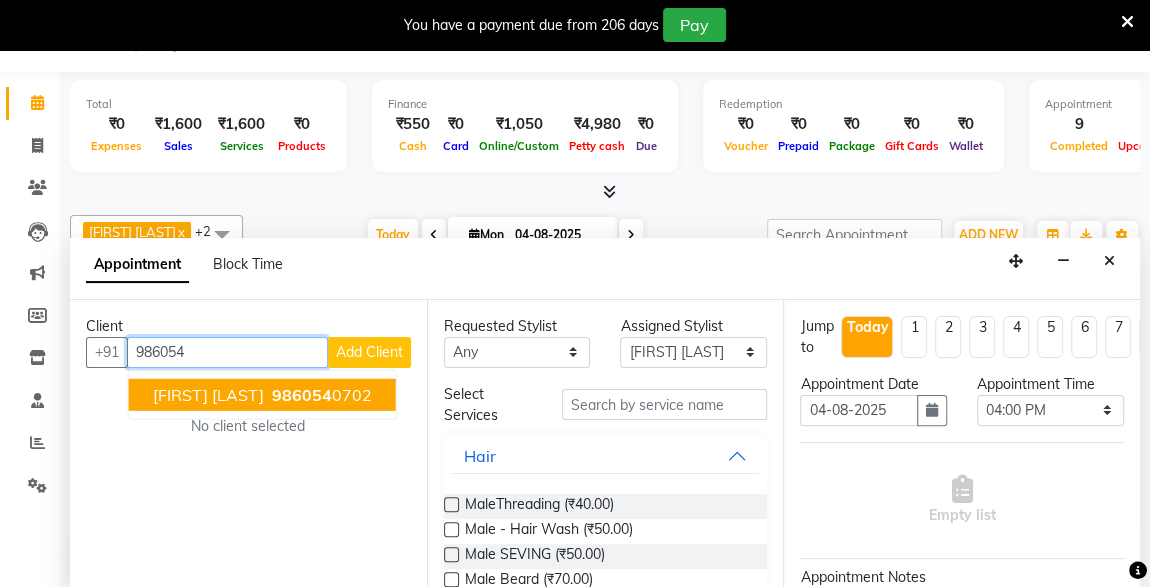 click on "[FIRST] [LAST]" at bounding box center [208, 394] 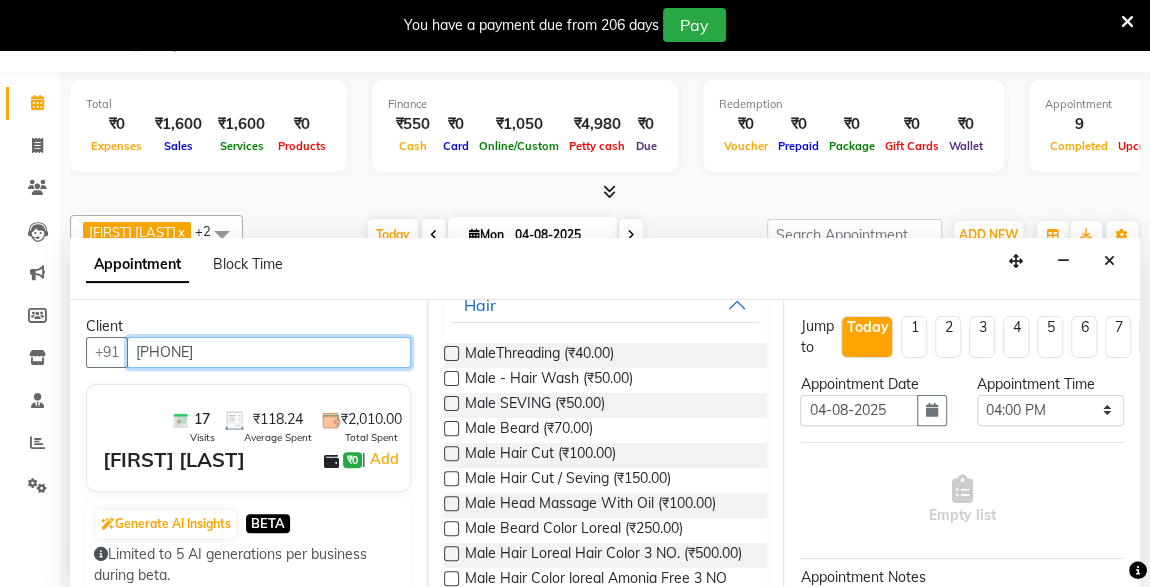 scroll, scrollTop: 155, scrollLeft: 0, axis: vertical 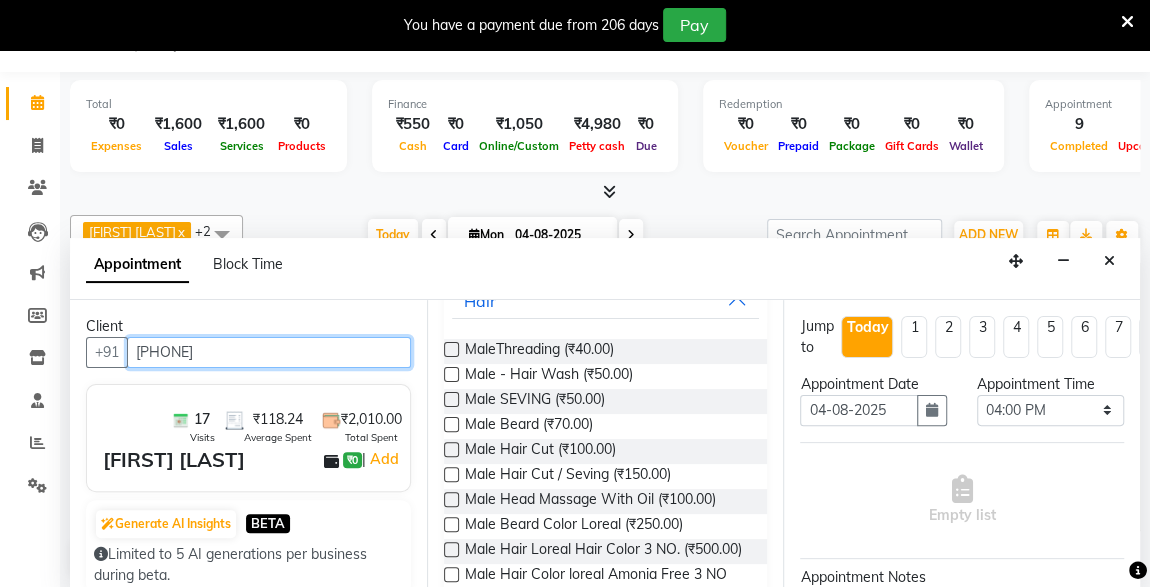 type on "[PHONE]" 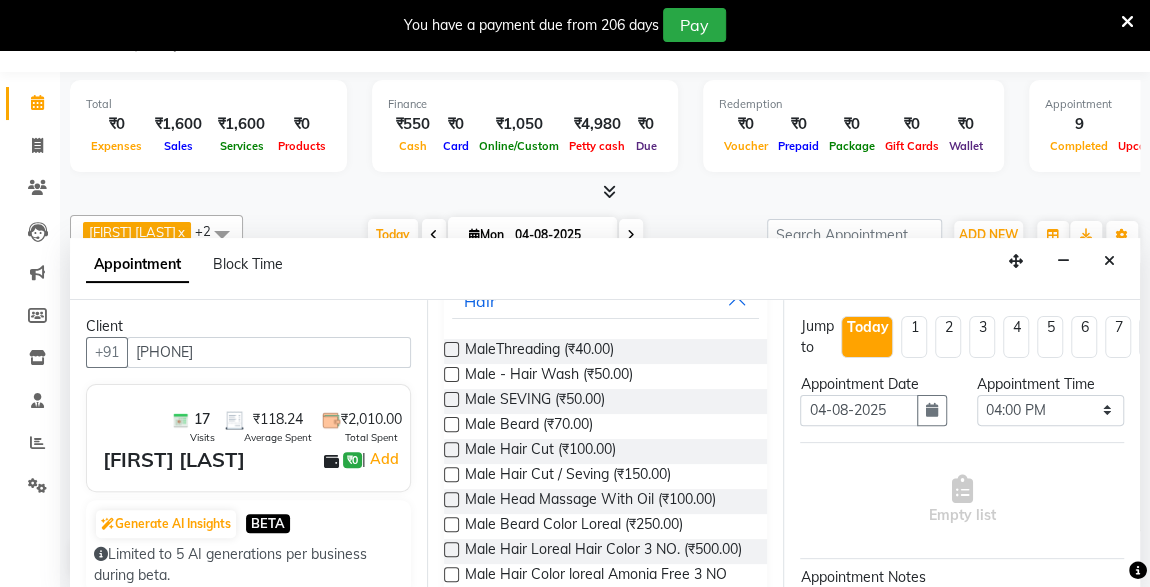 click at bounding box center [451, 499] 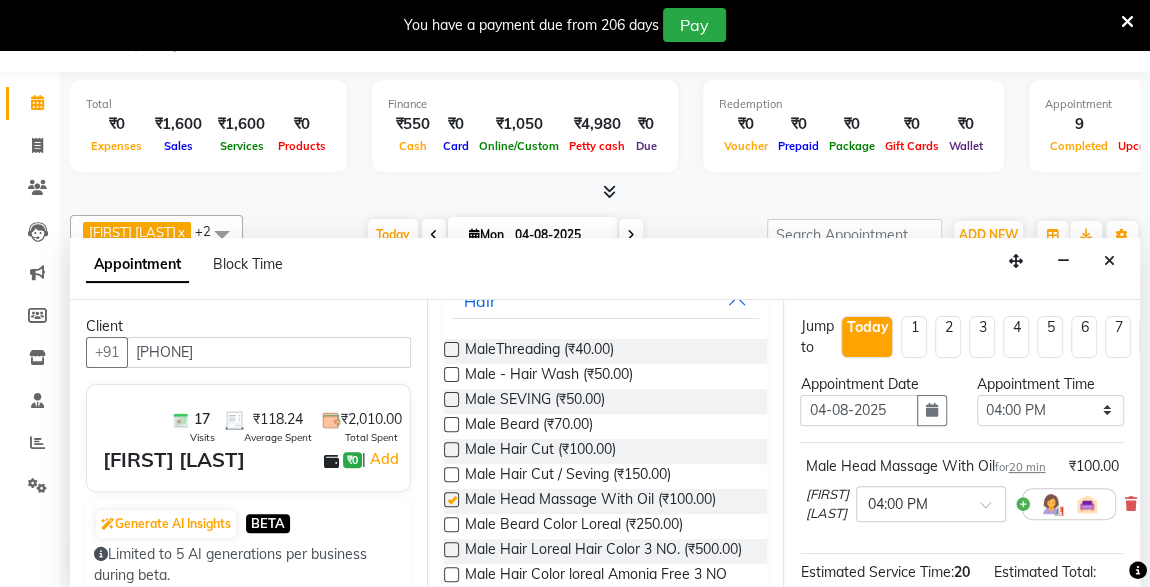 checkbox on "false" 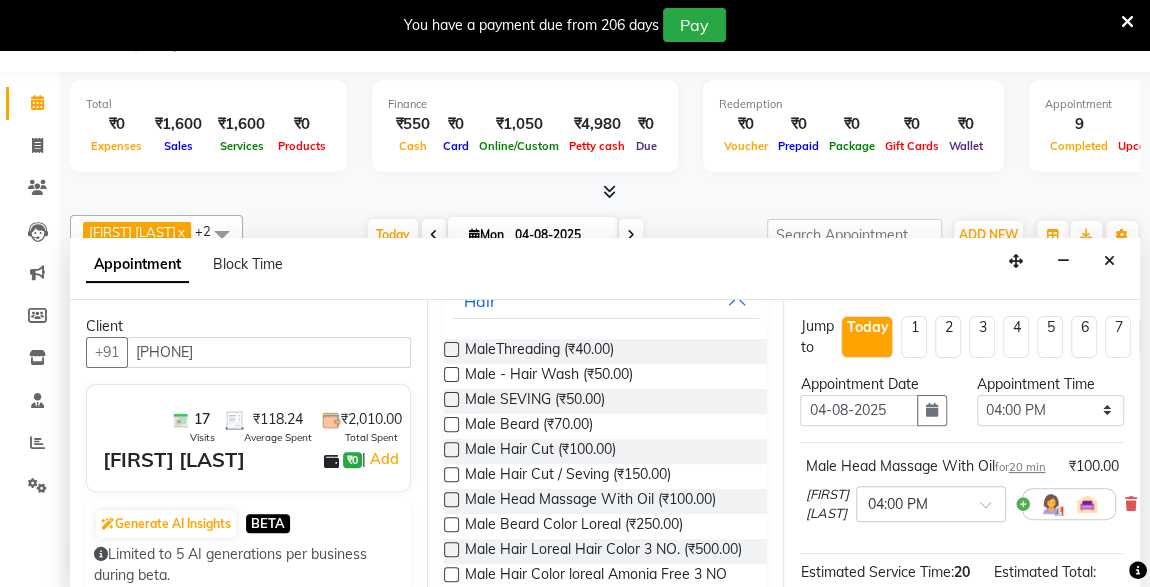 scroll, scrollTop: 0, scrollLeft: 86, axis: horizontal 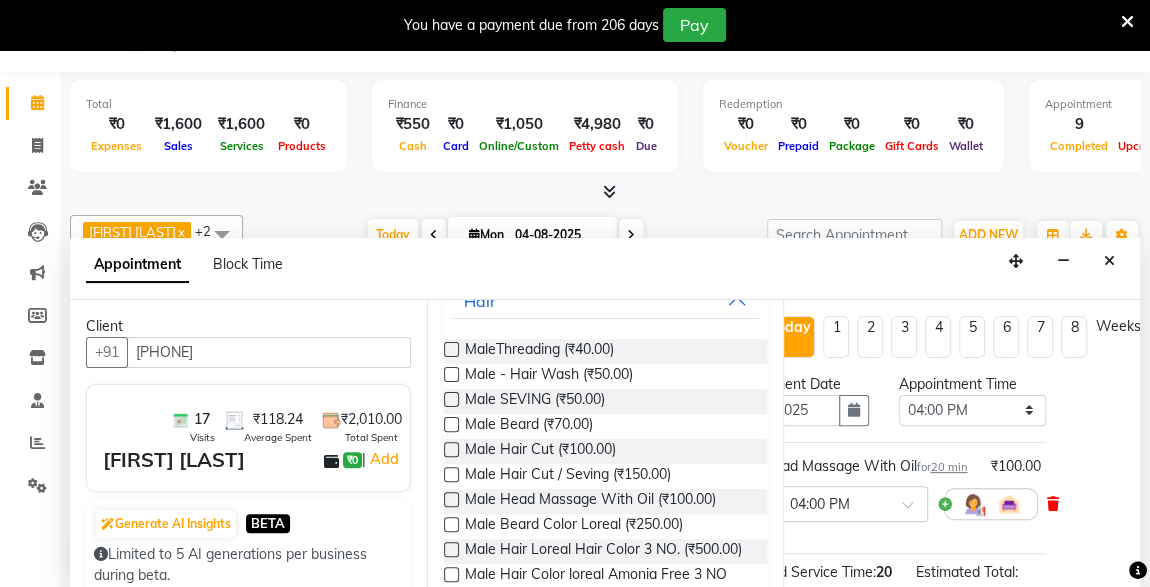 click at bounding box center [1052, 504] 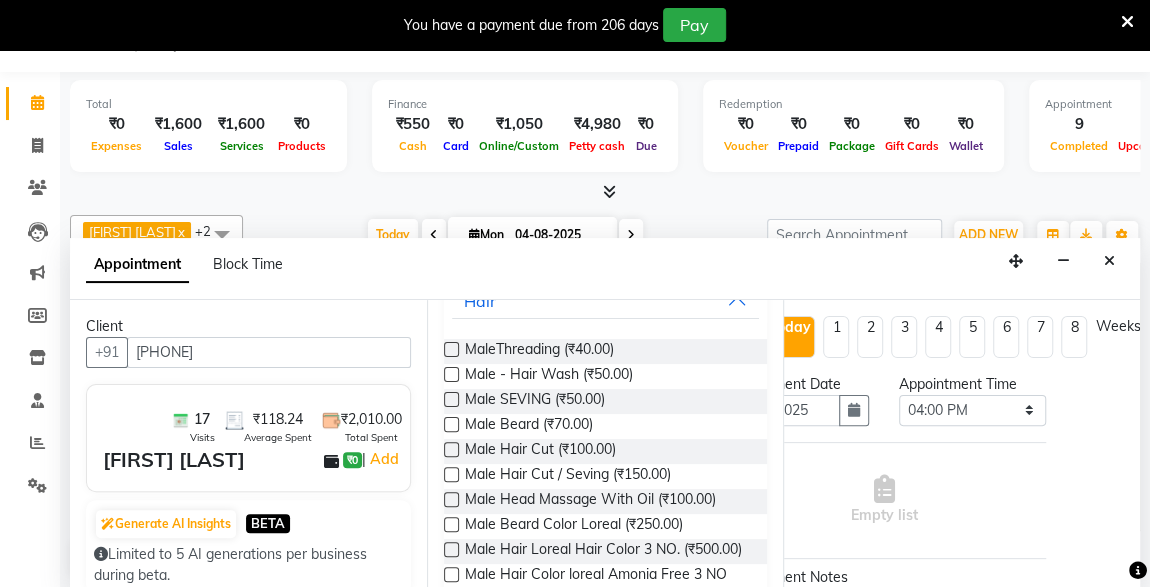 click at bounding box center (451, 474) 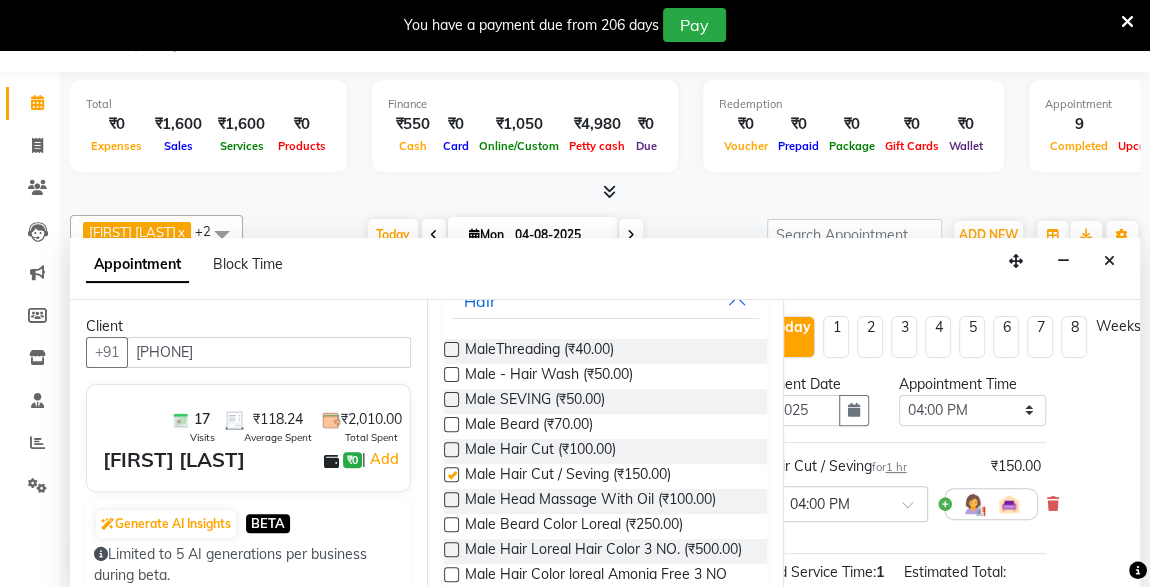 checkbox on "false" 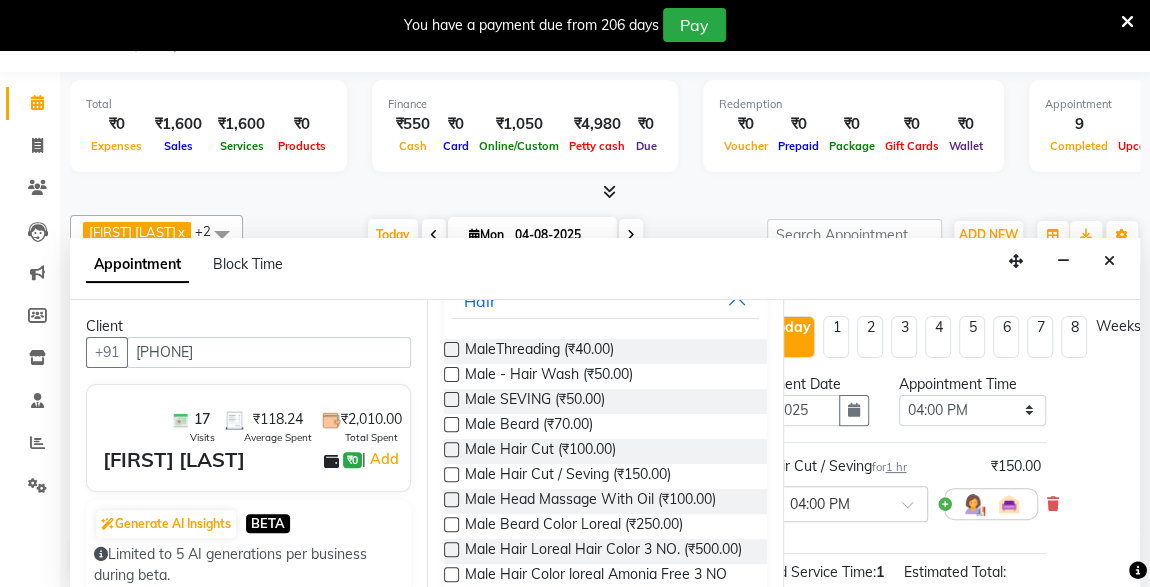 scroll, scrollTop: 289, scrollLeft: 86, axis: both 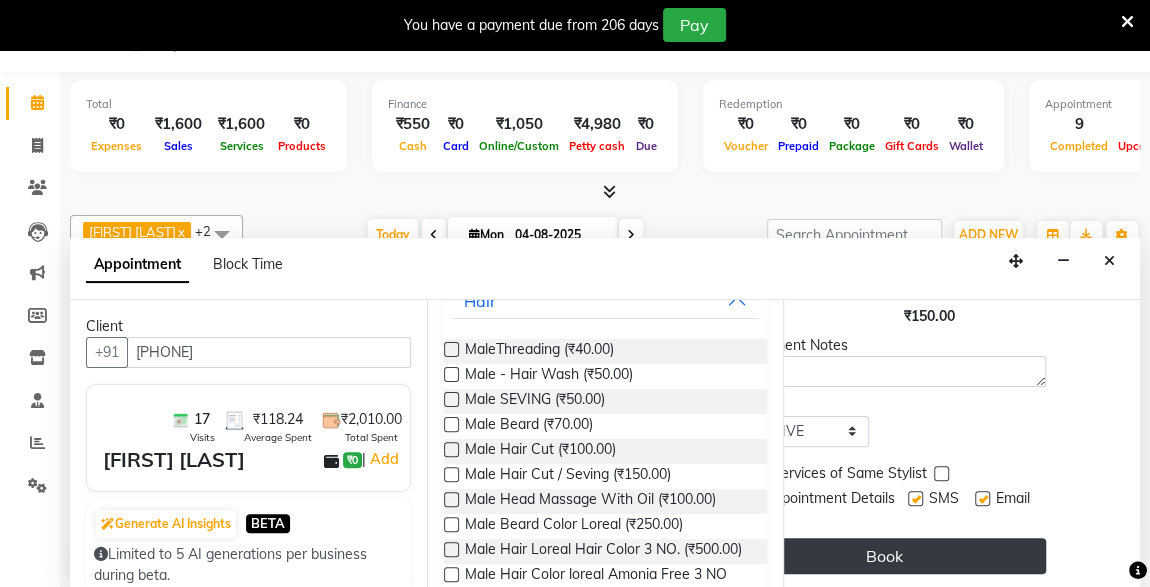click on "Book" at bounding box center [884, 556] 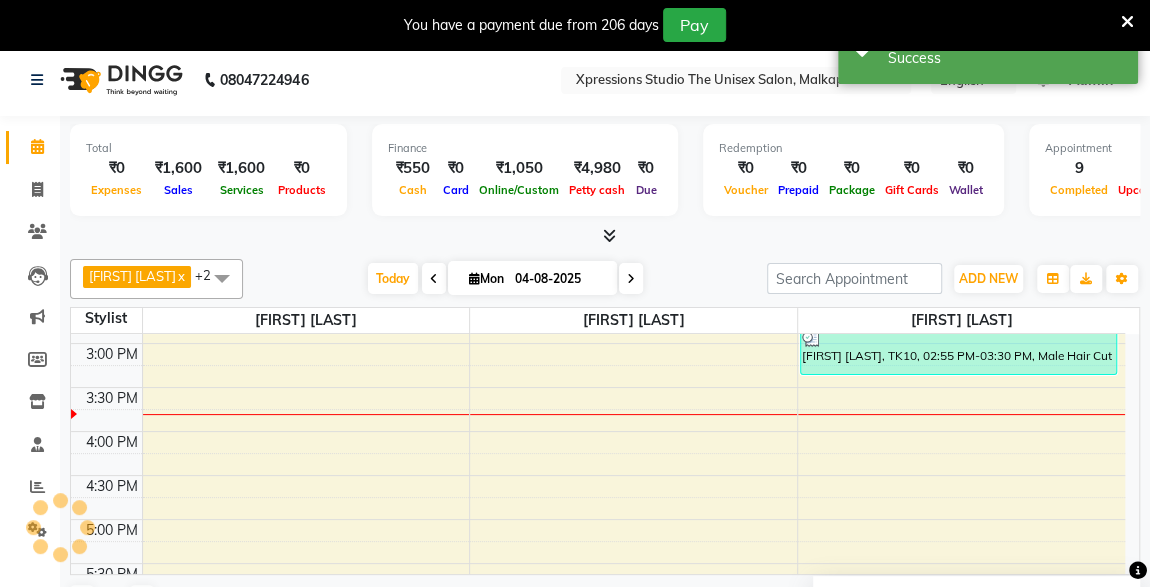scroll, scrollTop: 0, scrollLeft: 0, axis: both 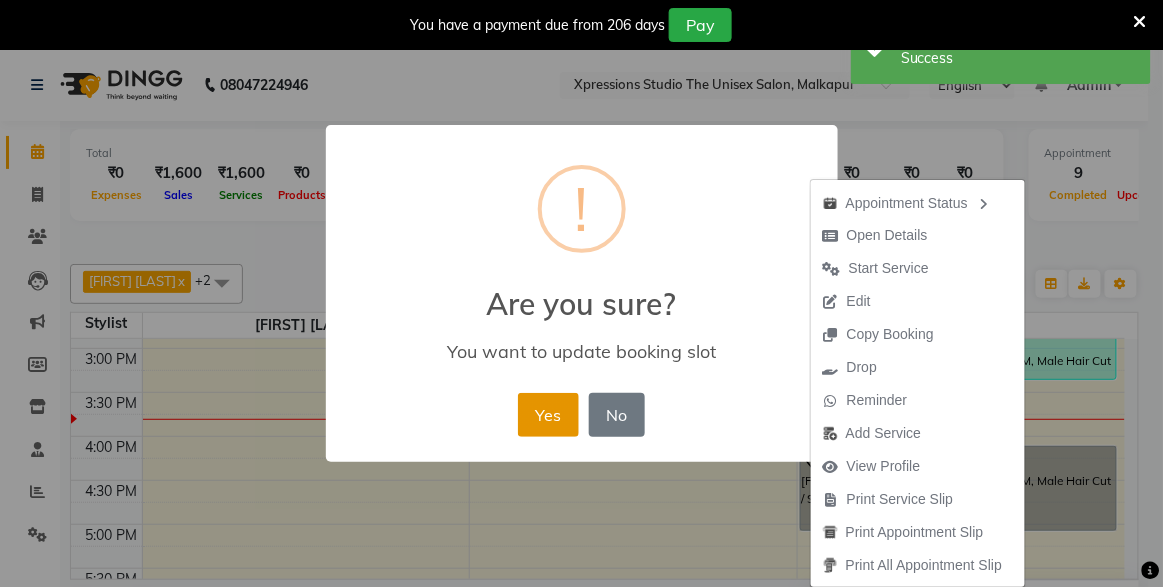 click on "Yes" at bounding box center [548, 415] 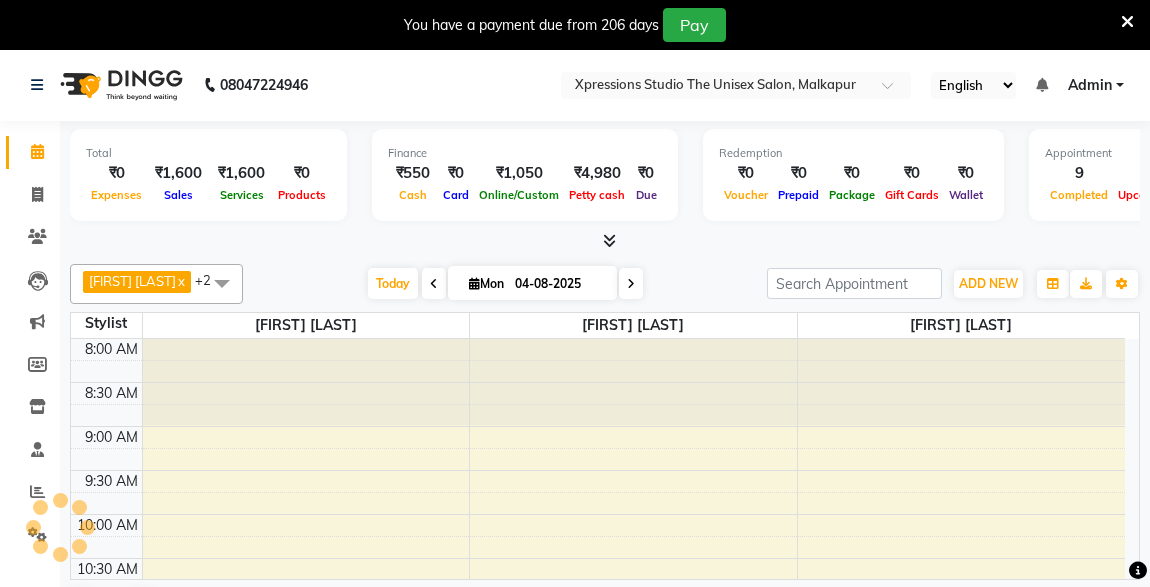 scroll, scrollTop: 0, scrollLeft: 0, axis: both 